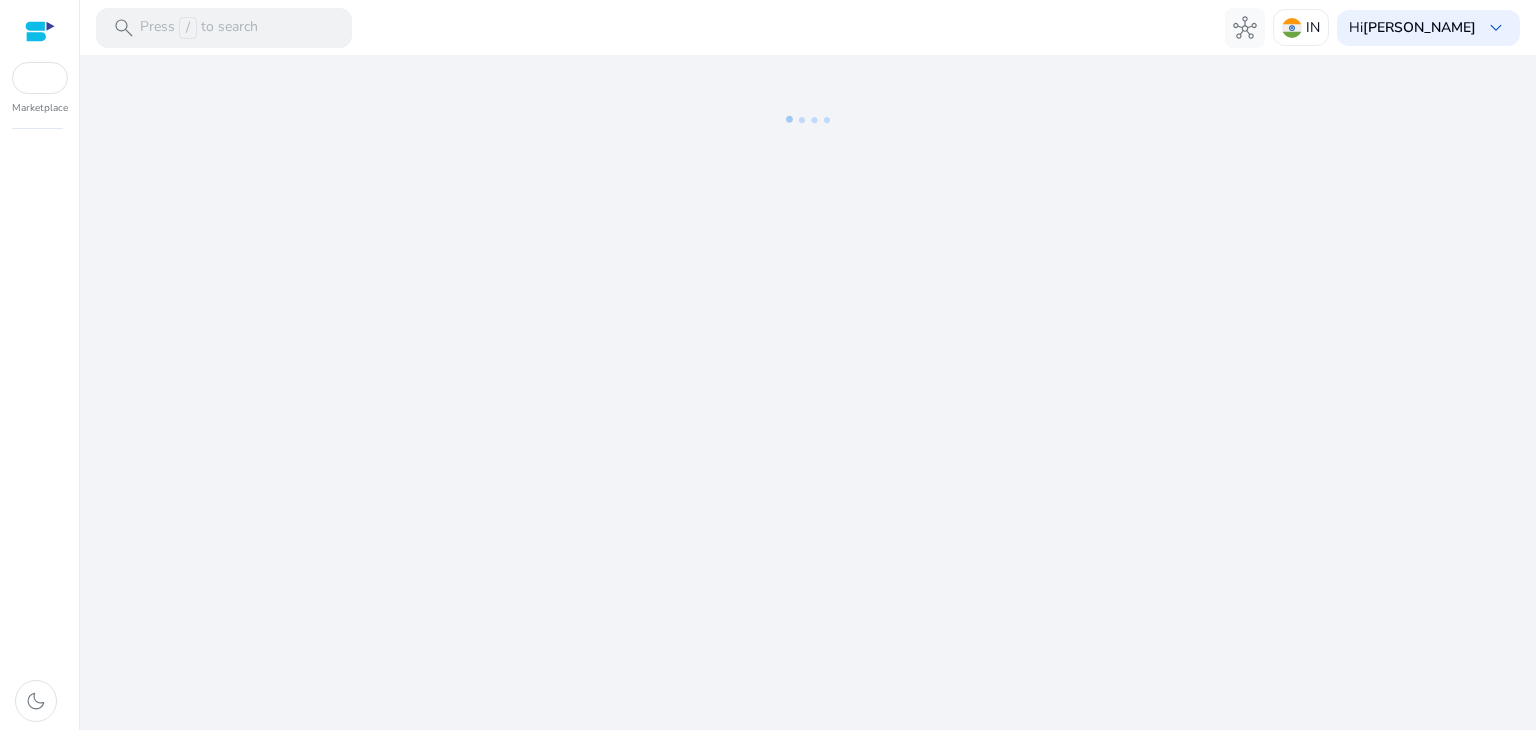 scroll, scrollTop: 0, scrollLeft: 0, axis: both 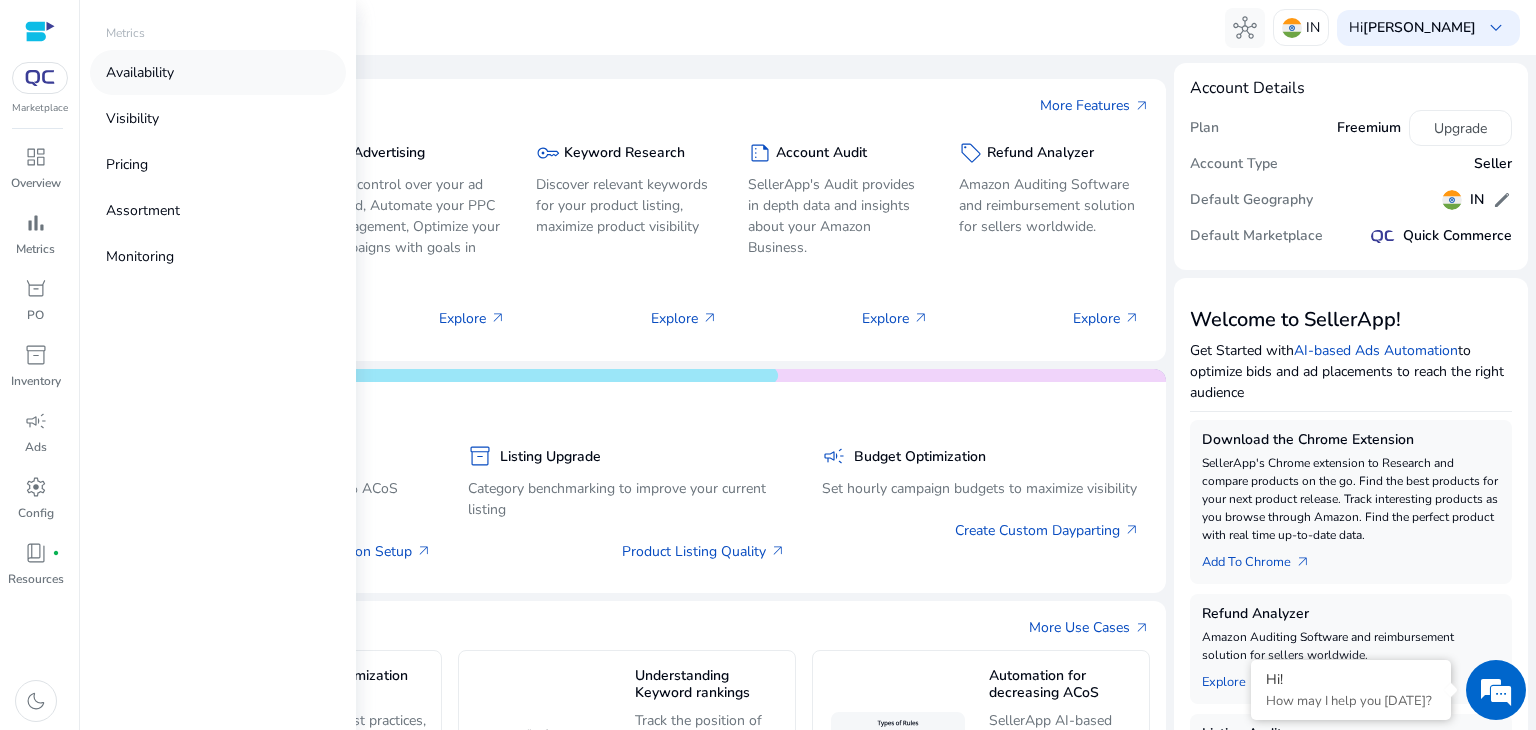 click on "Availability" at bounding box center [140, 72] 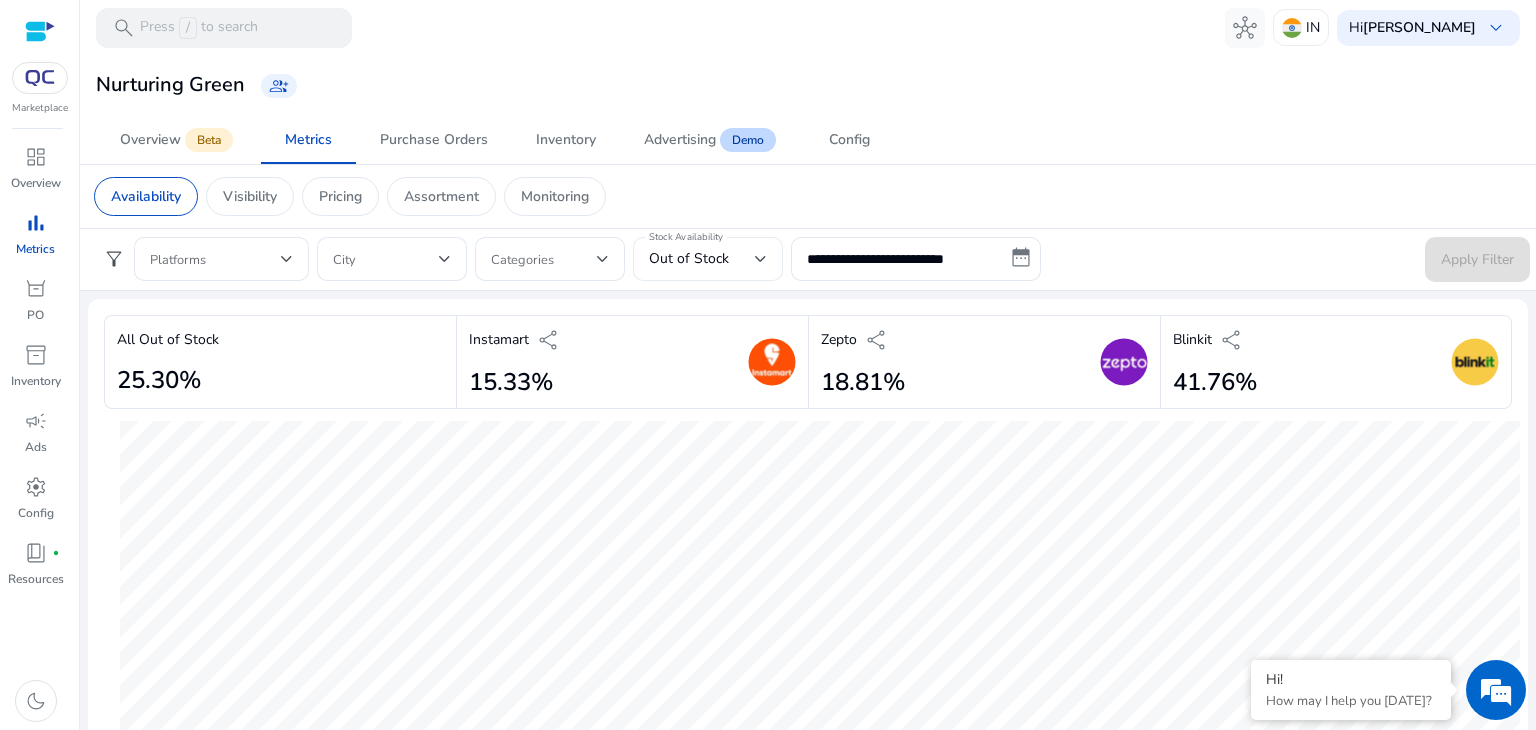 click on "Stock Availability Out of Stock" 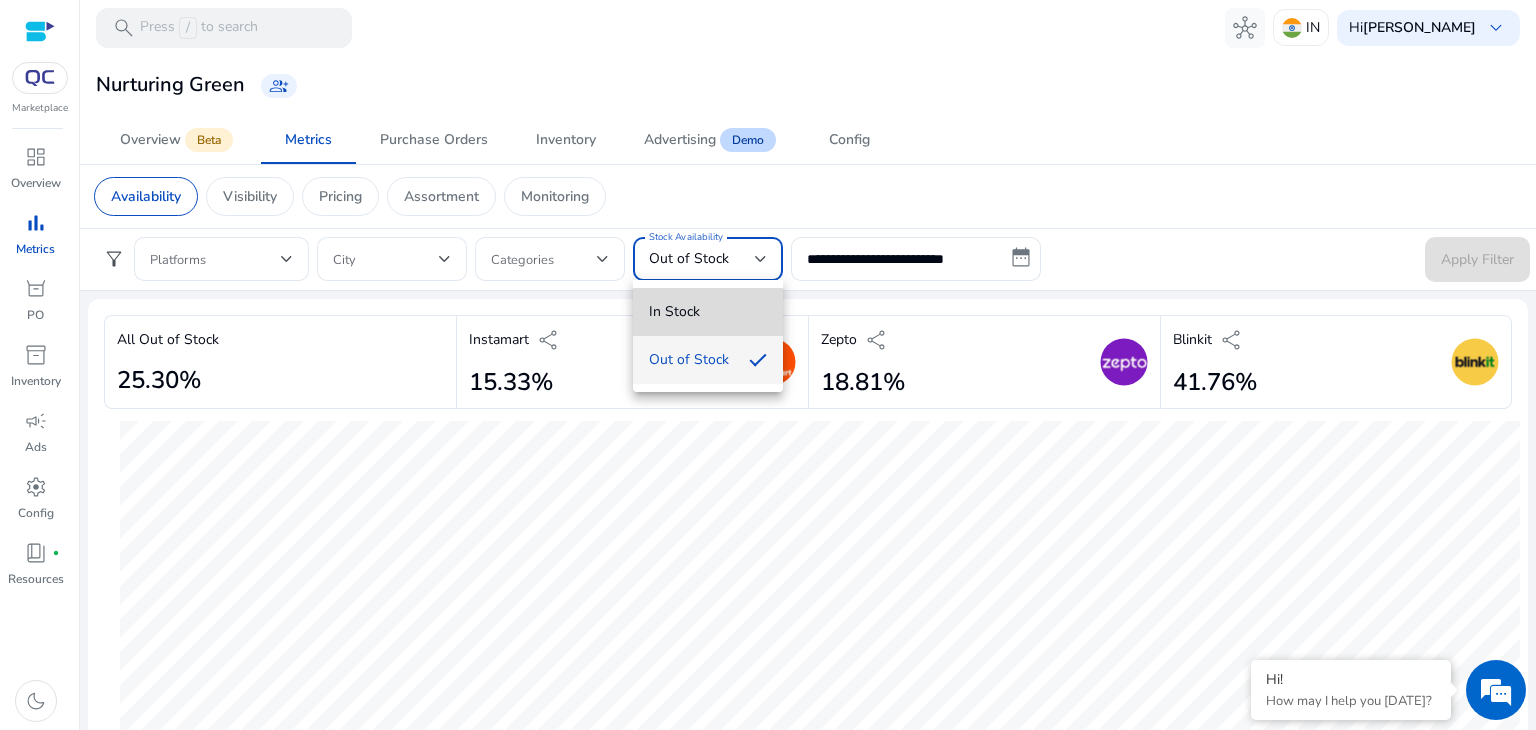 click on "In Stock" at bounding box center [708, 312] 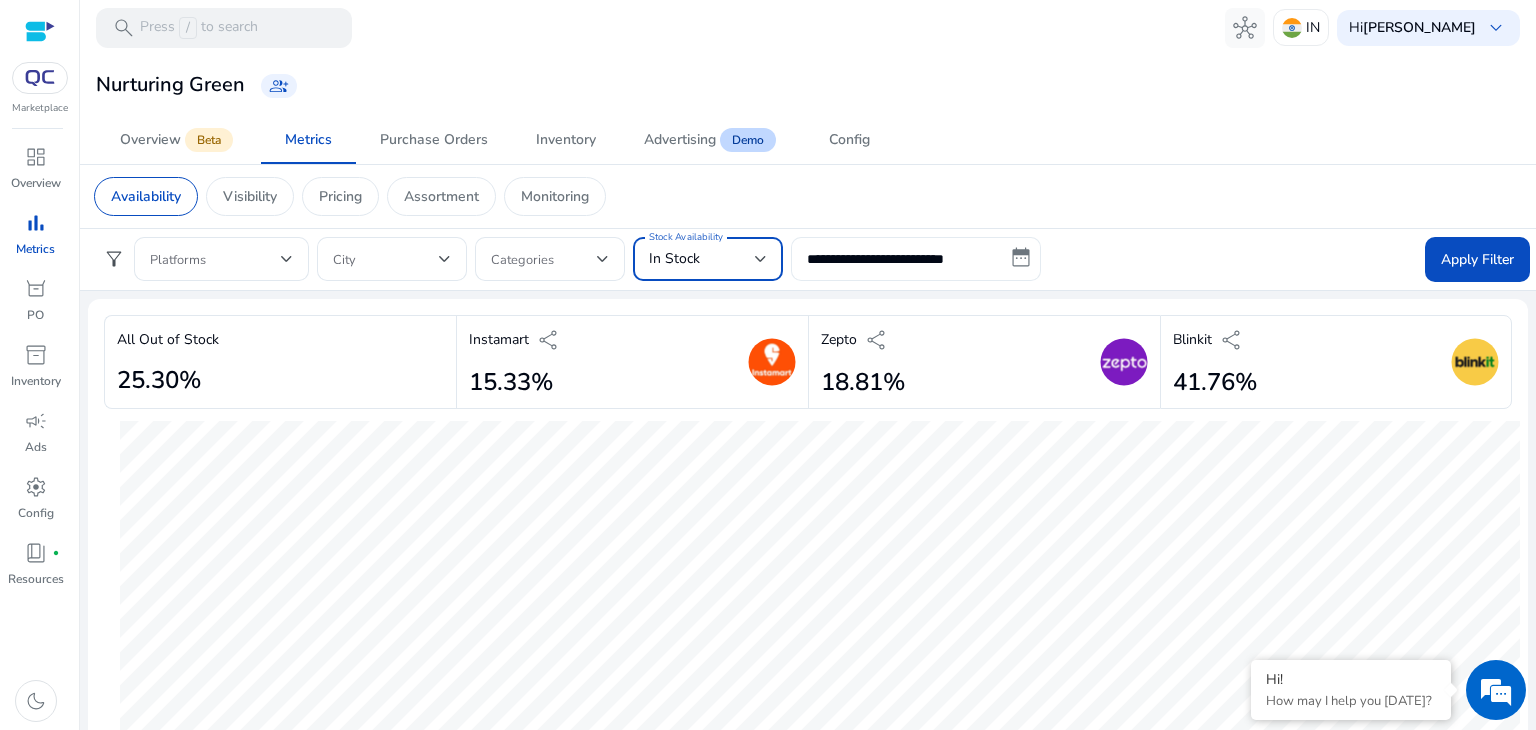click on "**********" at bounding box center (916, 259) 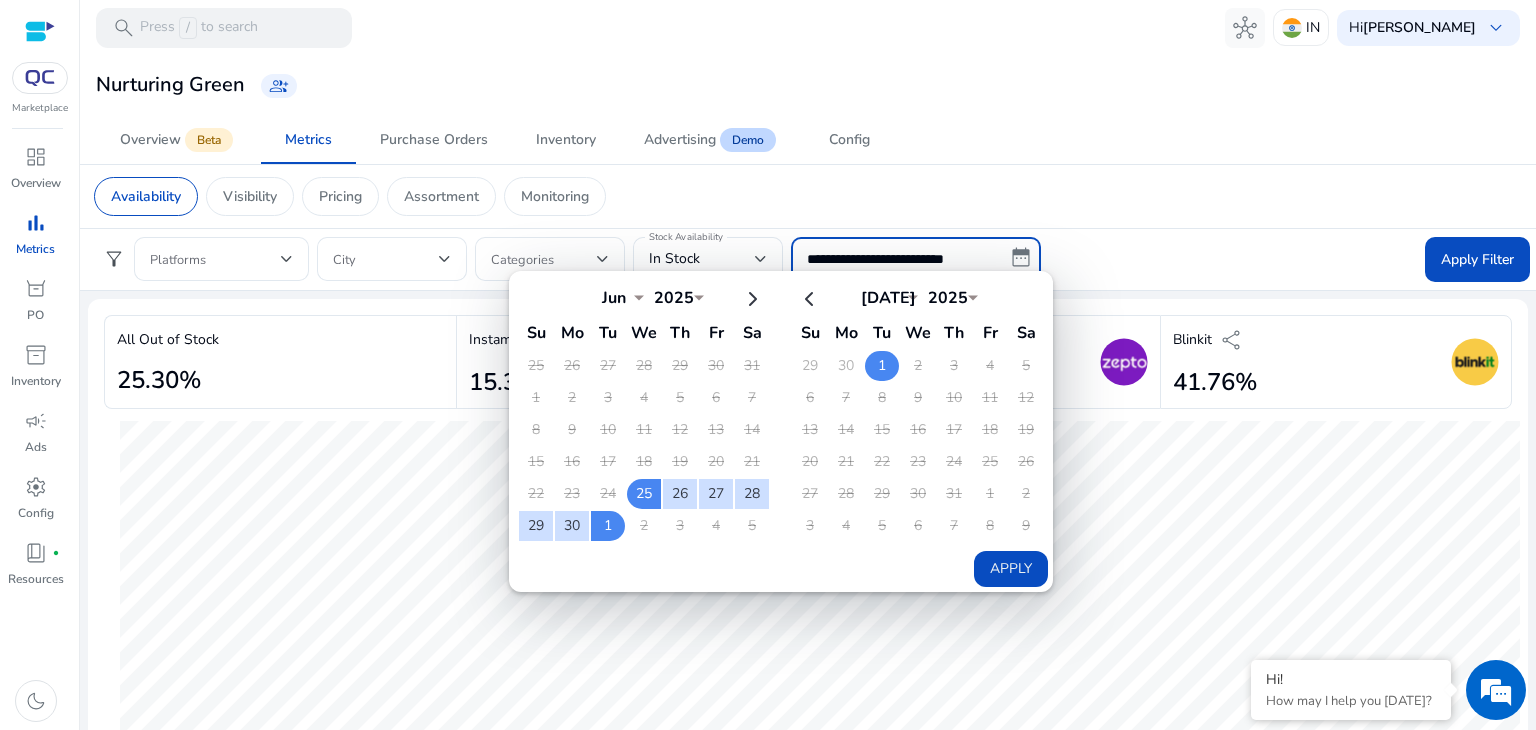 click on "1" 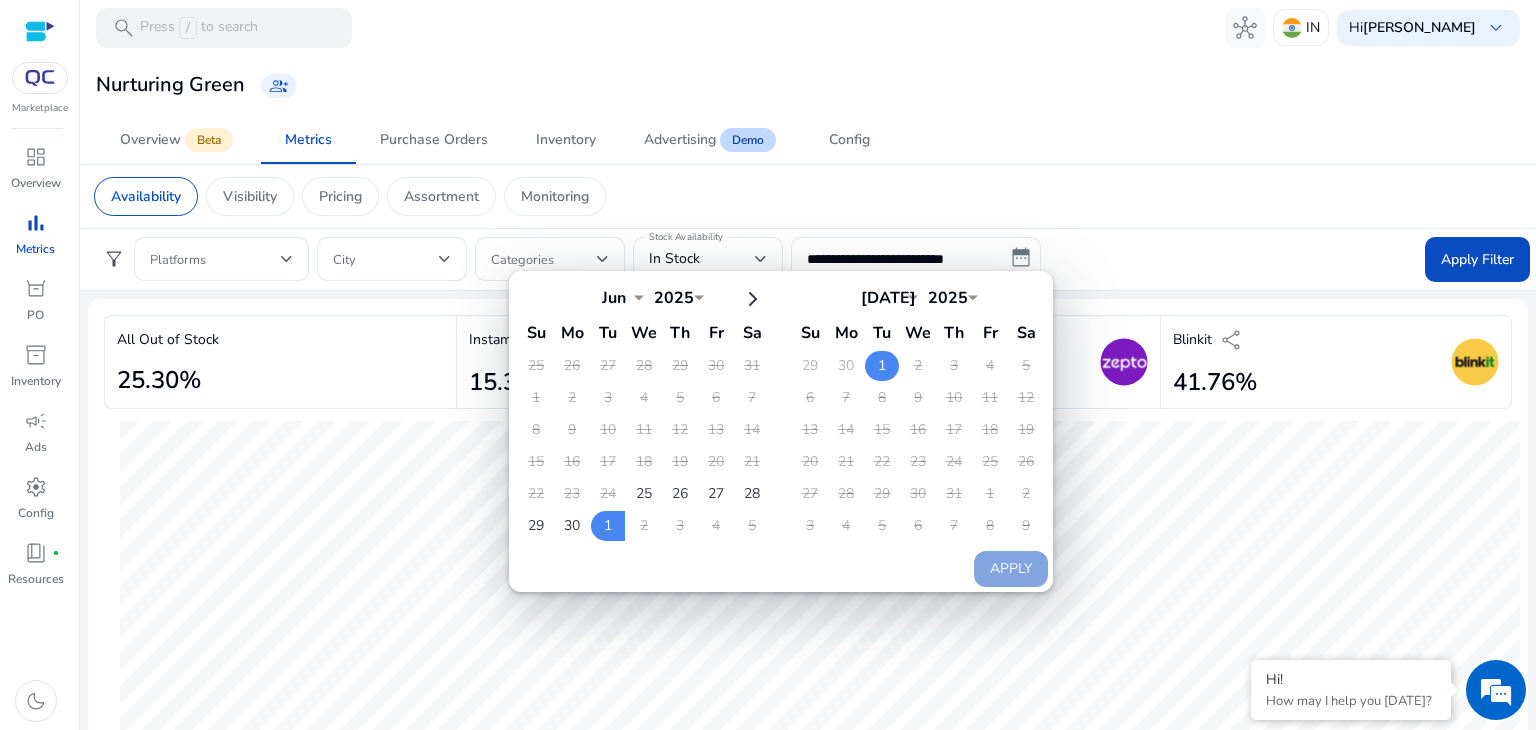 click on "1" 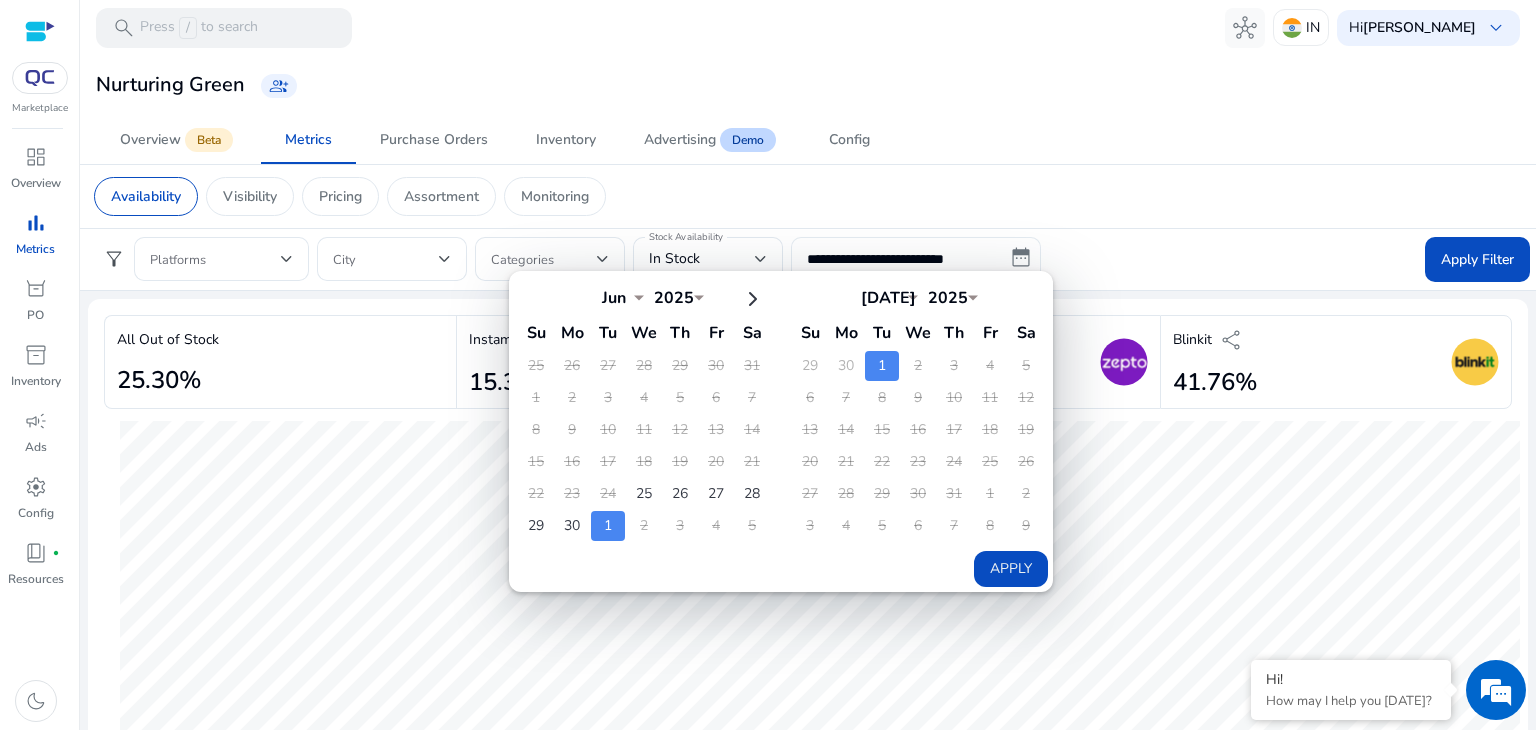 click on "Apply" 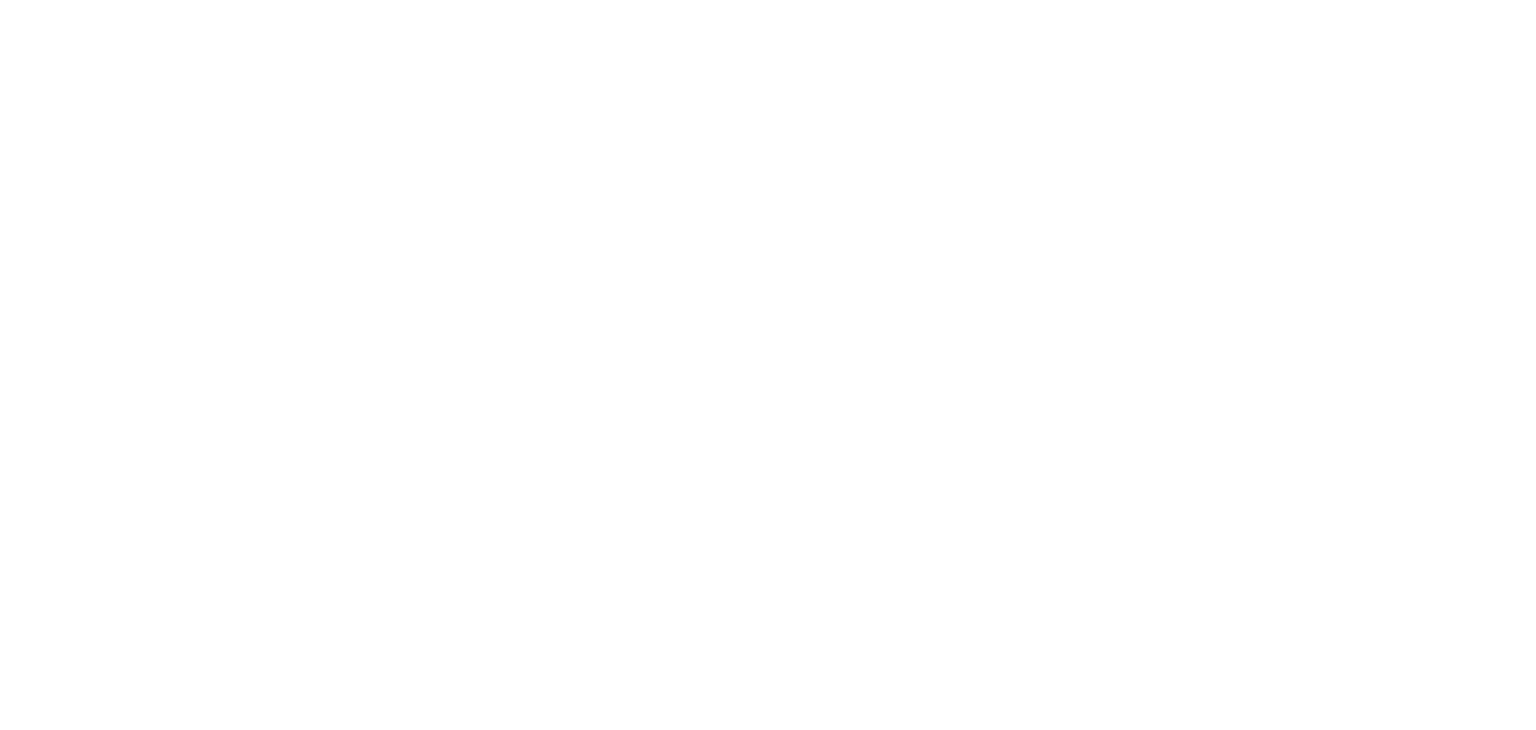 scroll, scrollTop: 0, scrollLeft: 0, axis: both 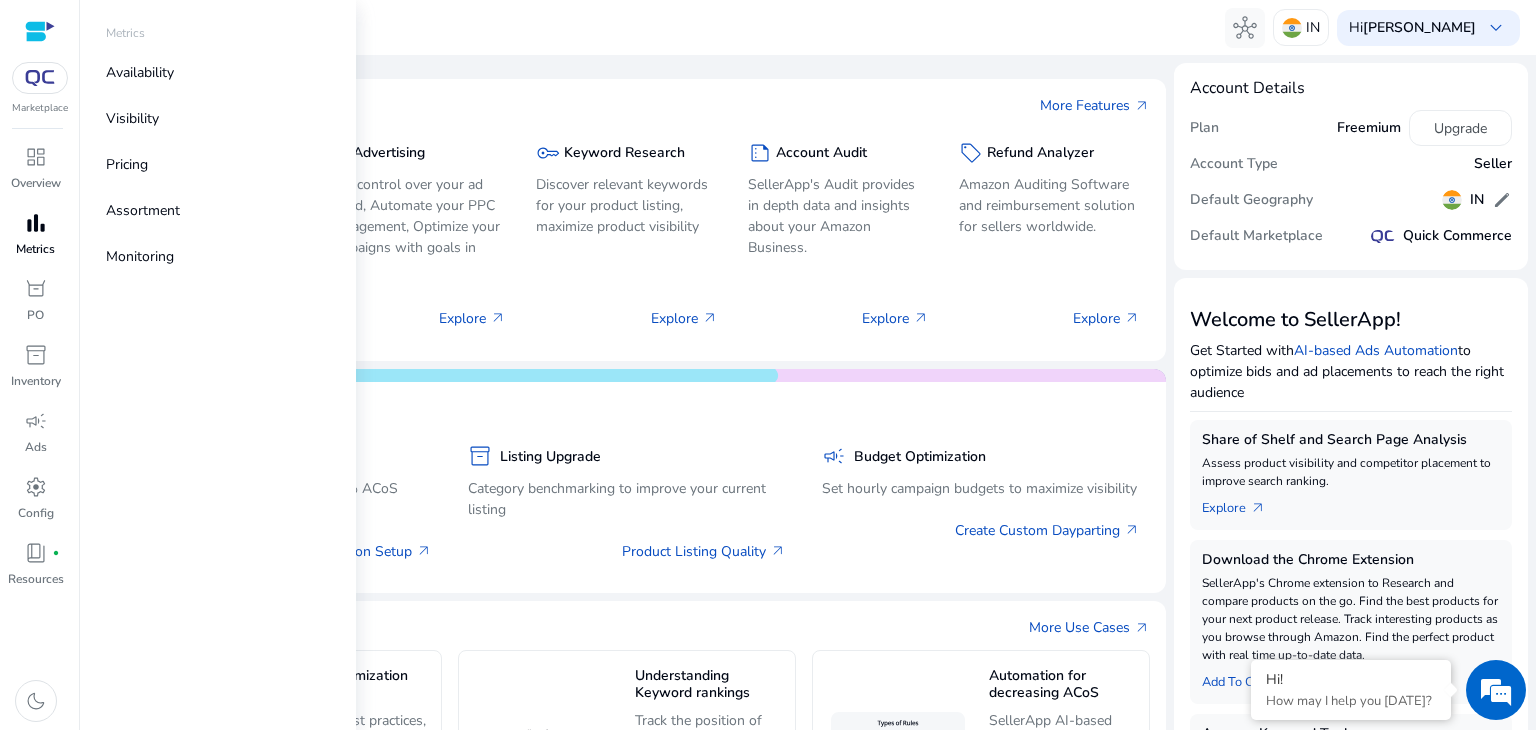 click on "bar_chart" at bounding box center (36, 223) 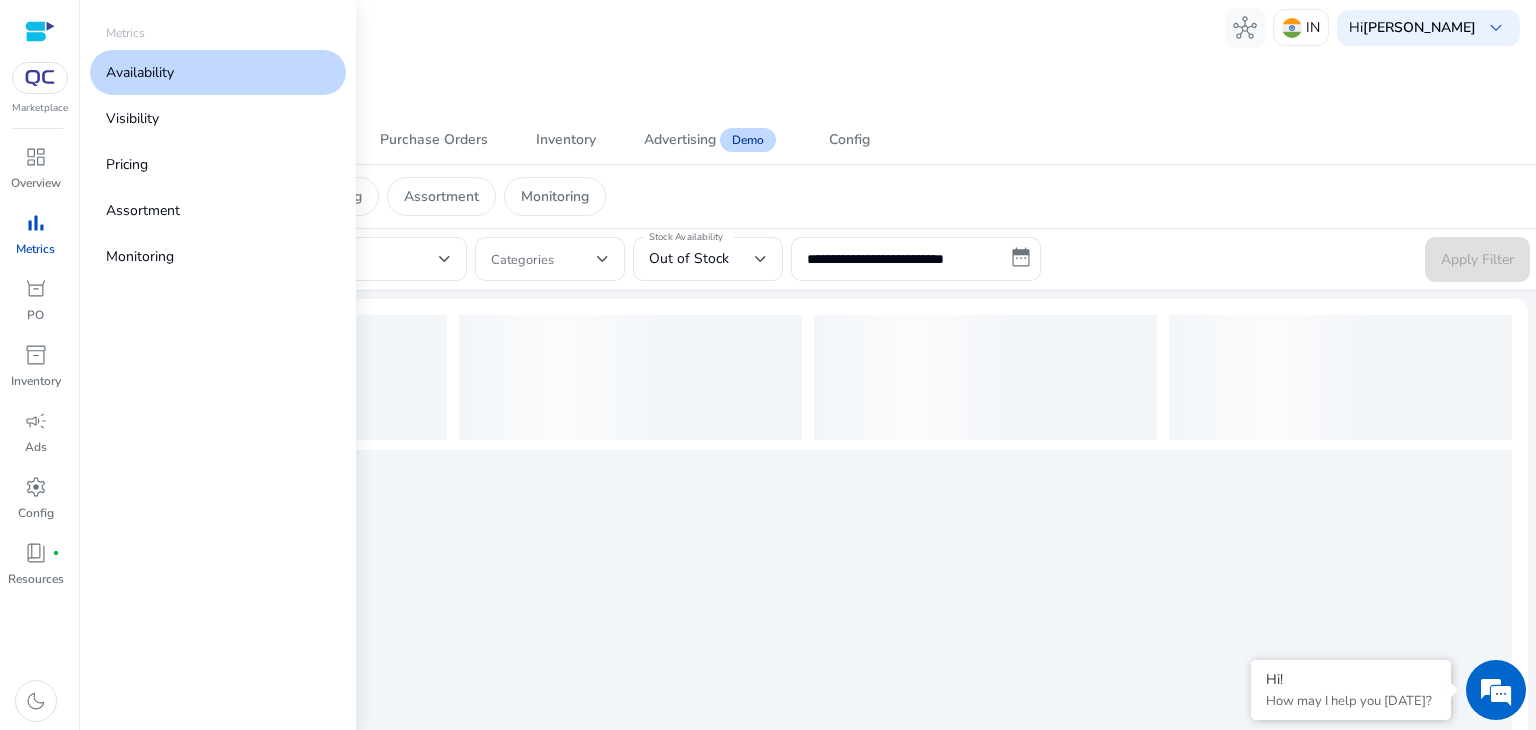 click on "Availability" at bounding box center [218, 72] 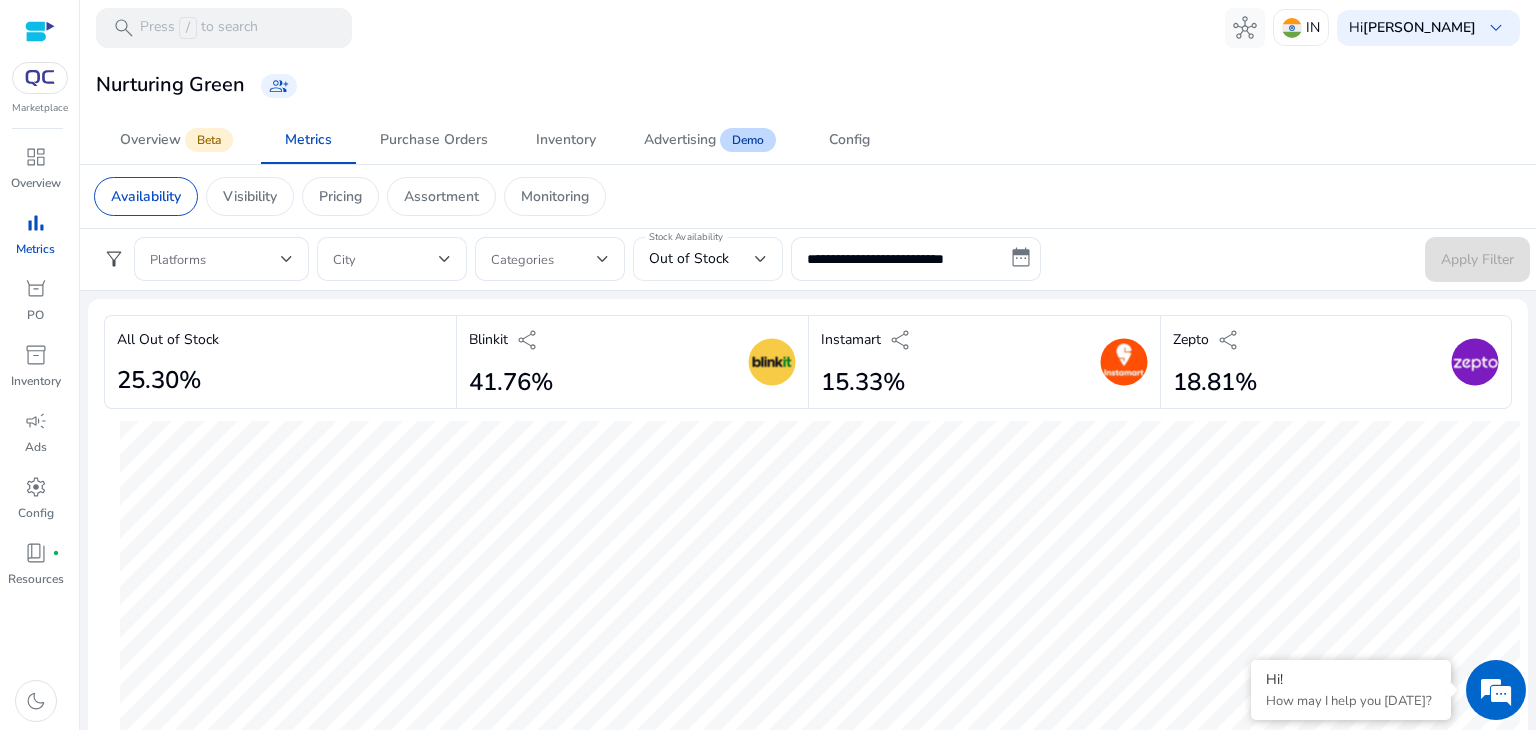 click on "Out of Stock" at bounding box center [689, 258] 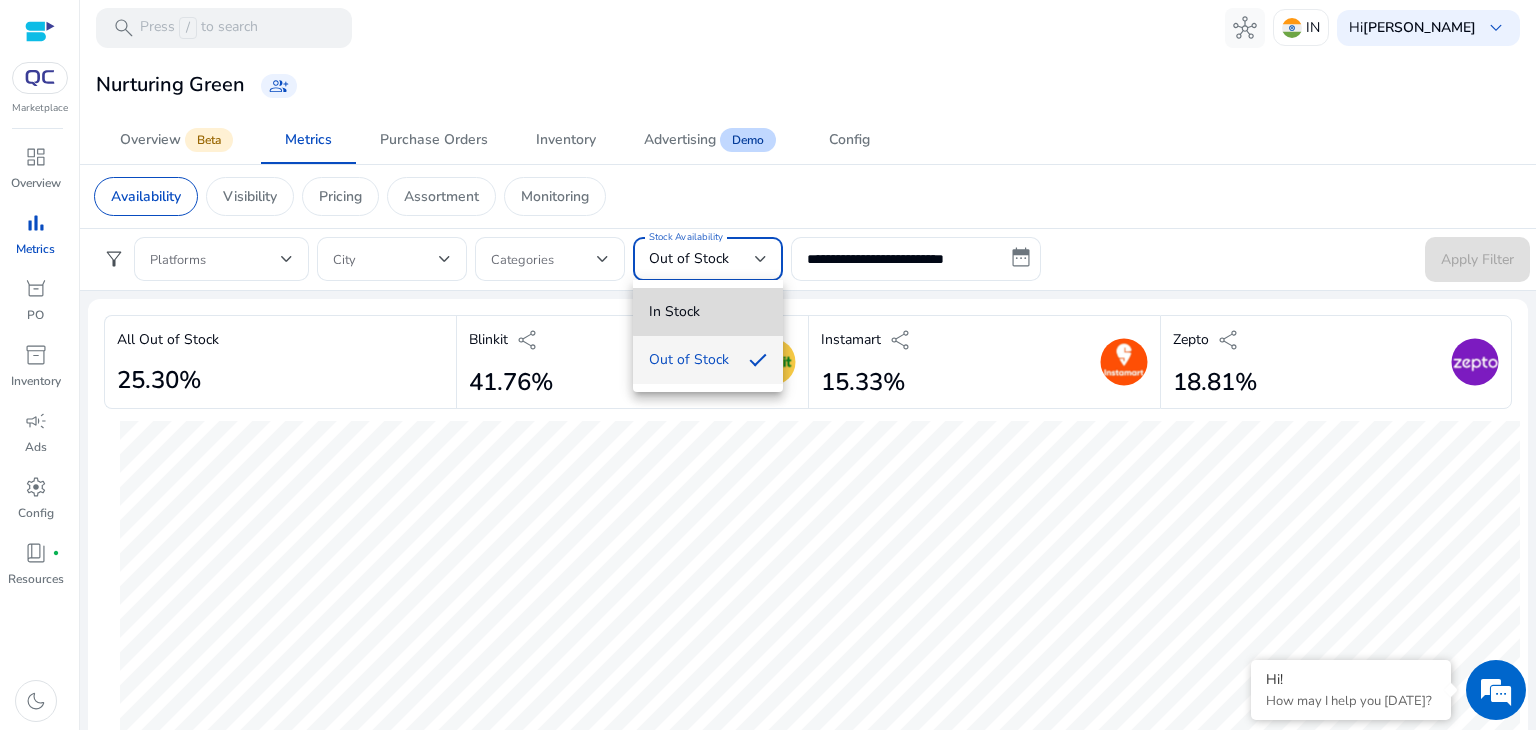 click on "In Stock" at bounding box center [708, 312] 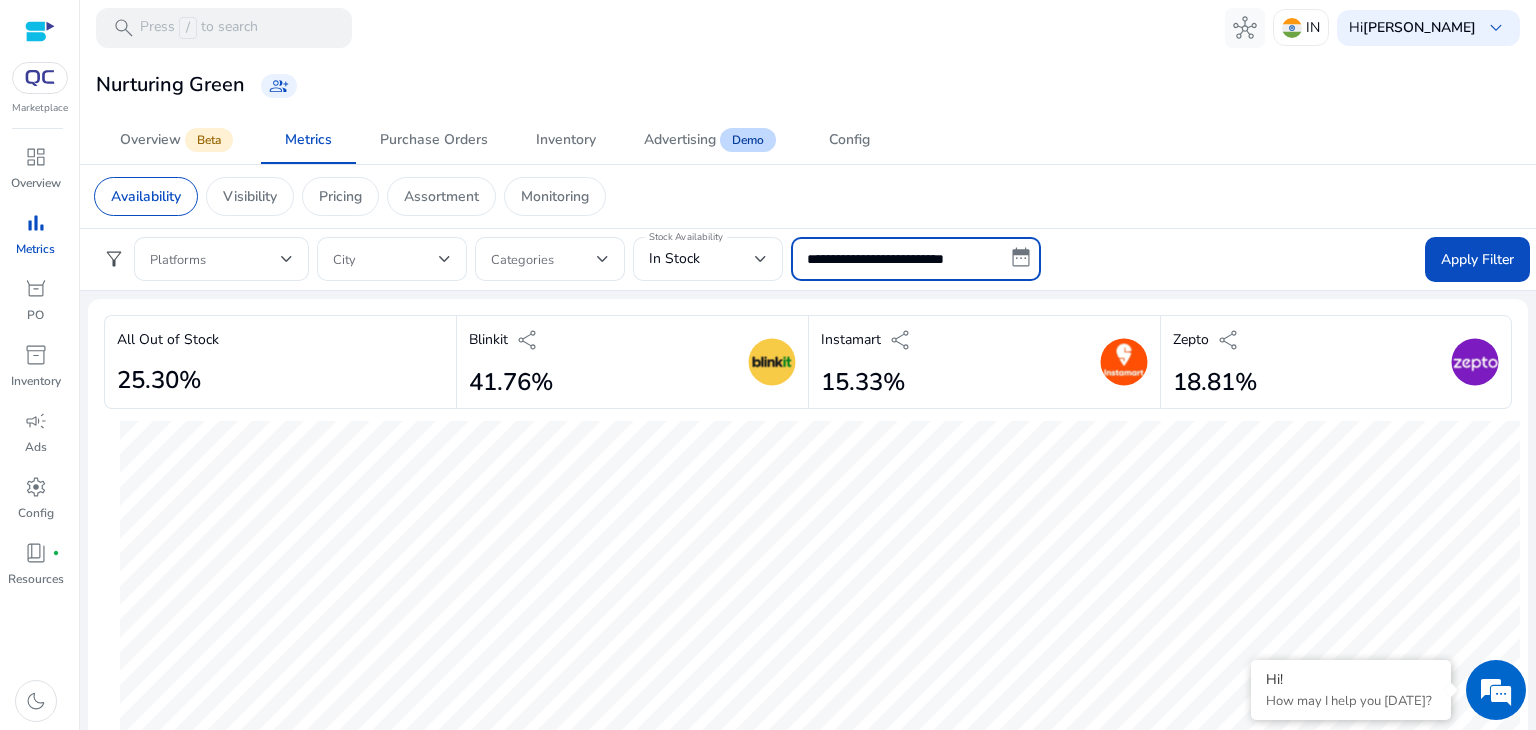 click on "**********" at bounding box center (916, 259) 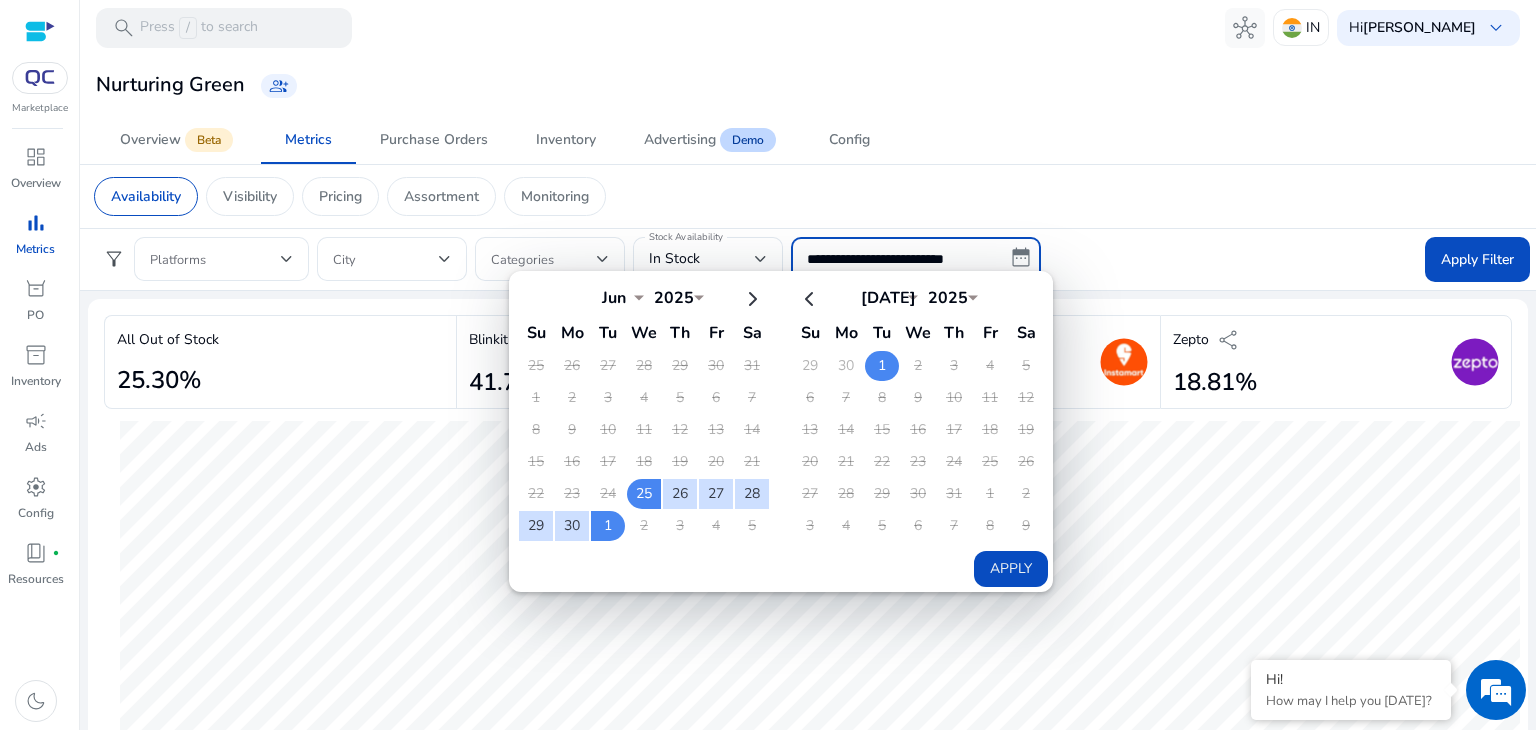 click on "1" 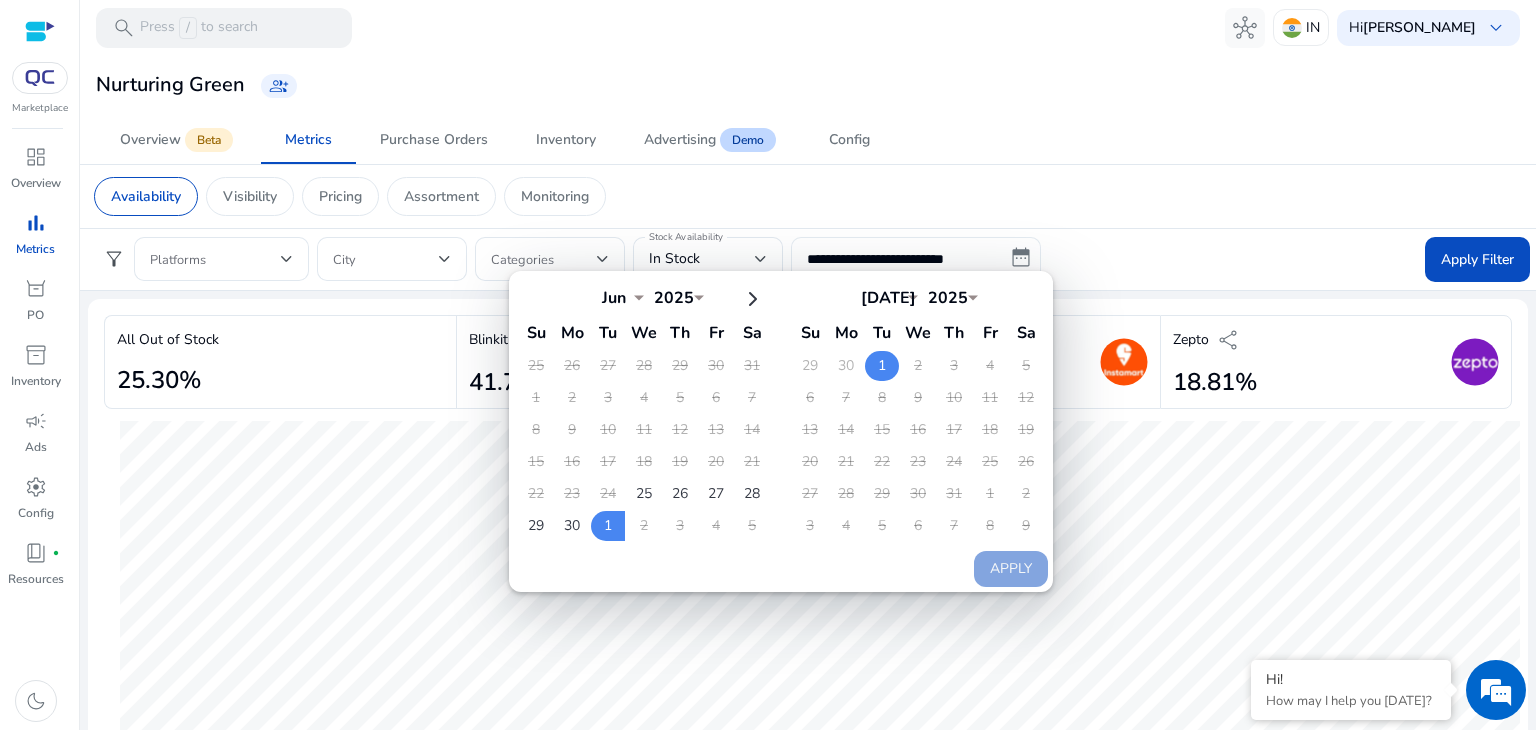 click on "1" 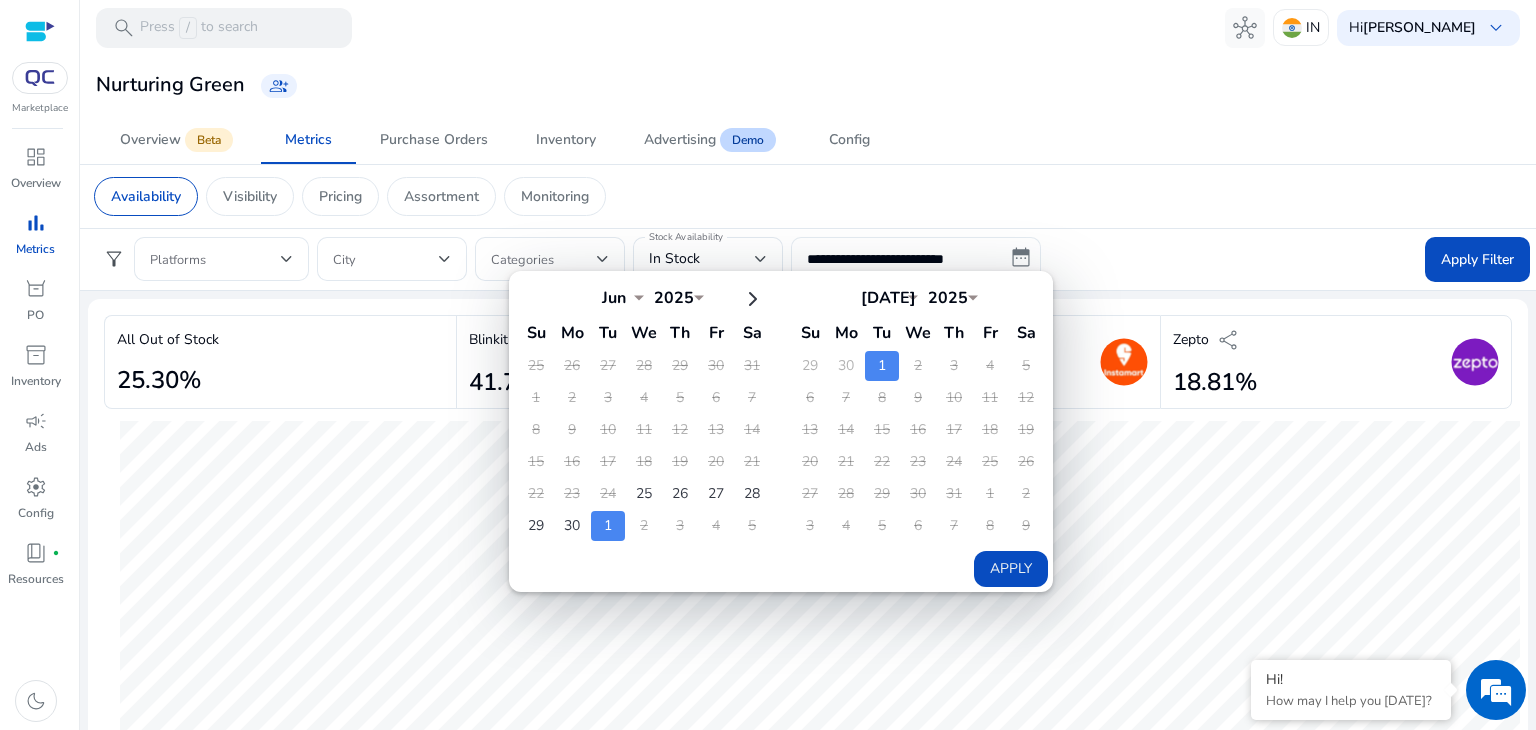 click on "Apply" 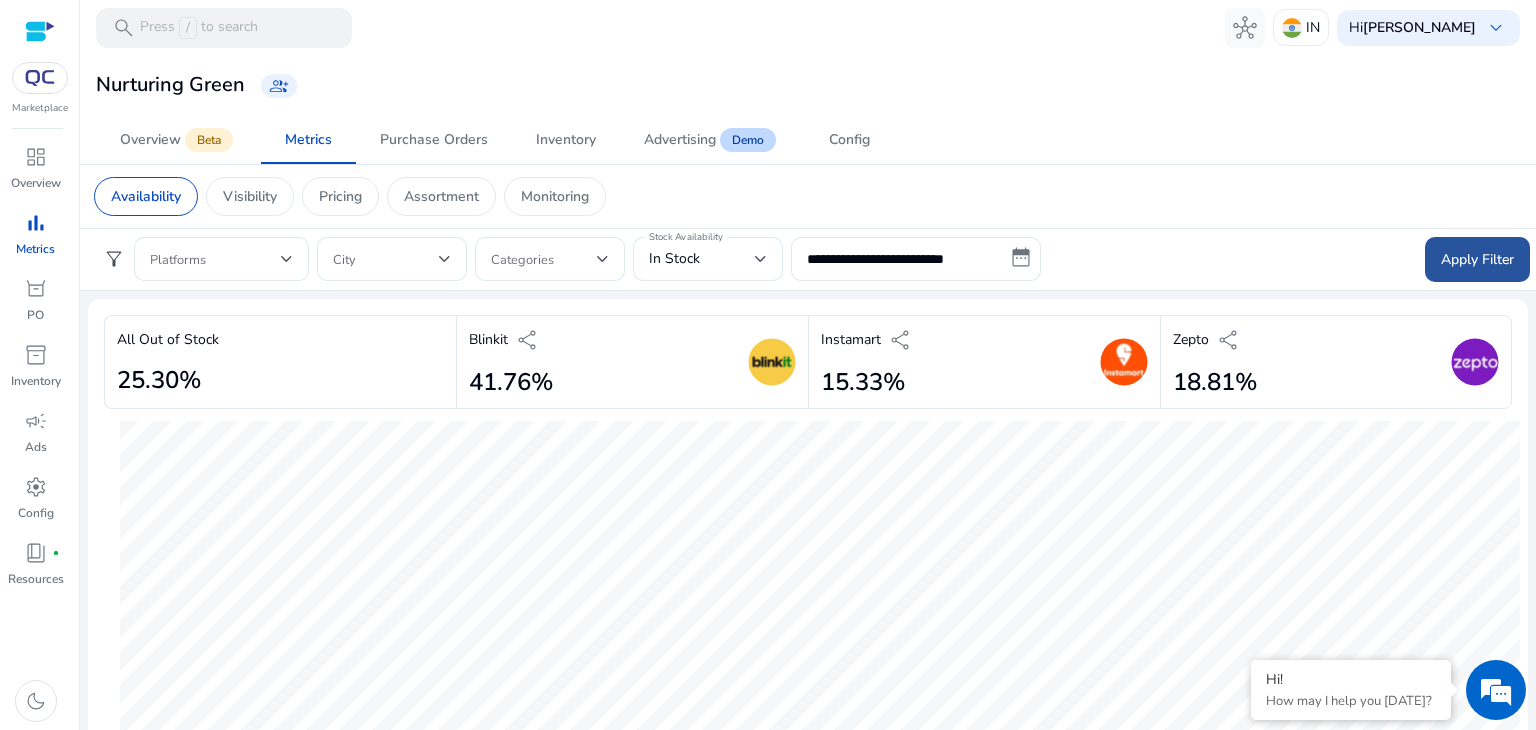 click on "Apply Filter" 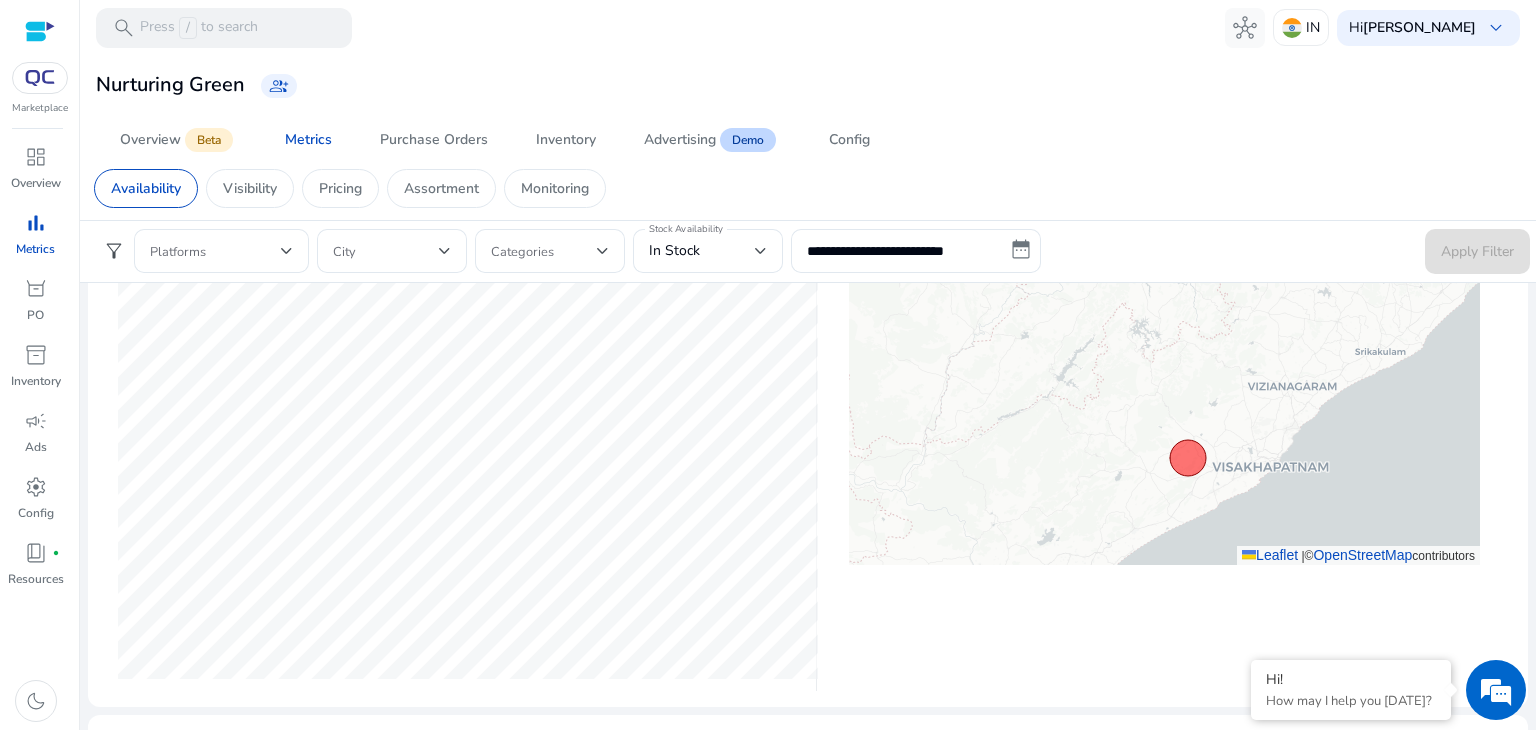 scroll, scrollTop: 1092, scrollLeft: 0, axis: vertical 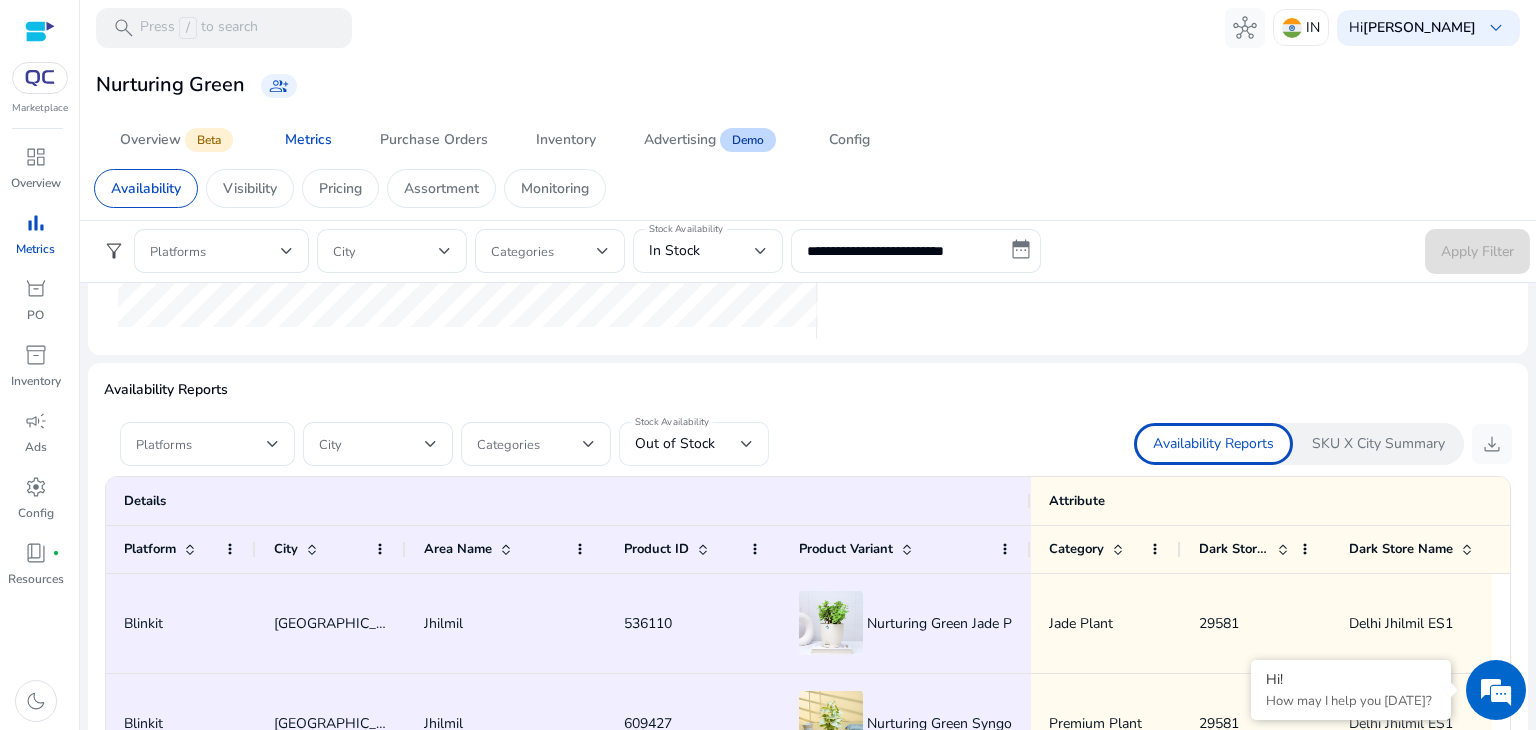 click on "Out of Stock" at bounding box center [694, 444] 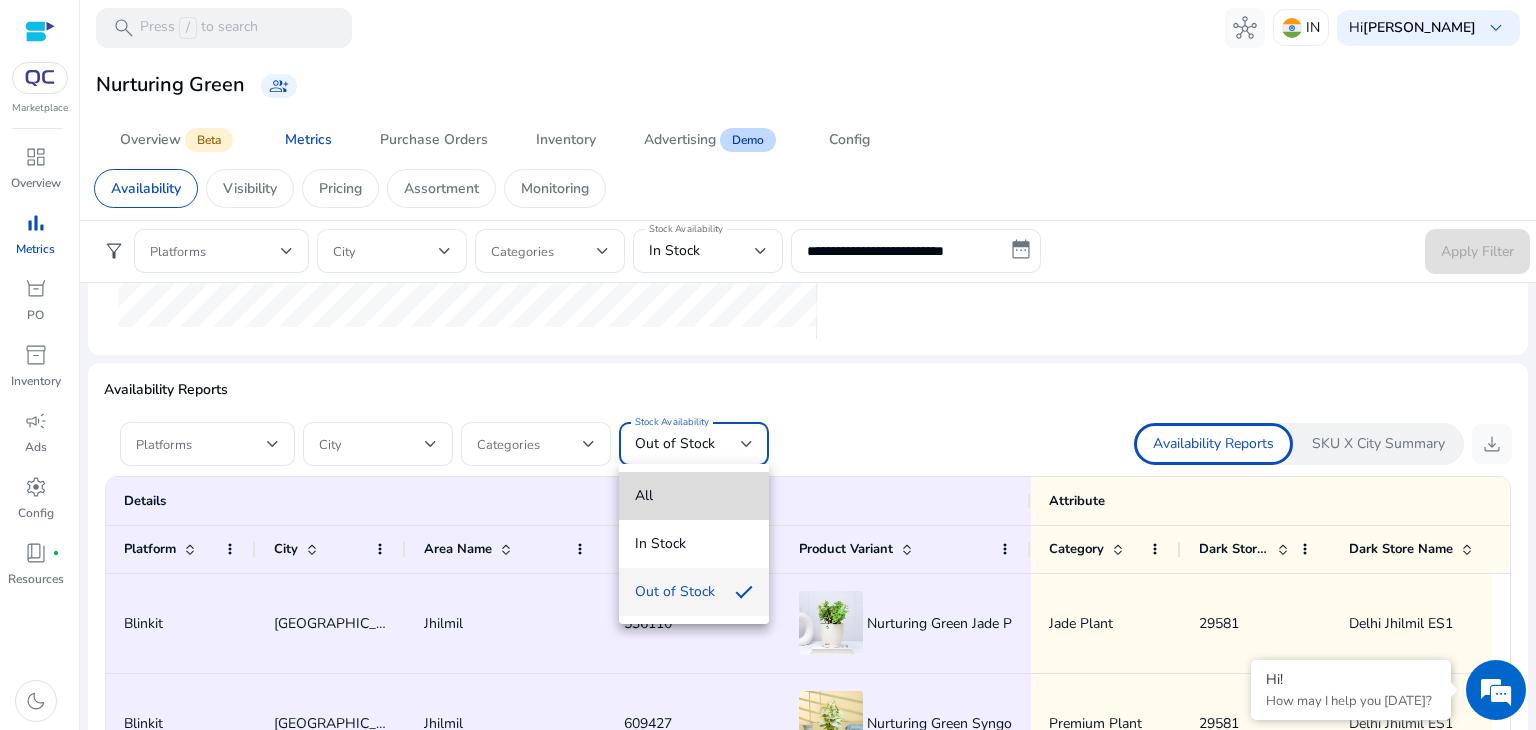 click on "All" at bounding box center [694, 496] 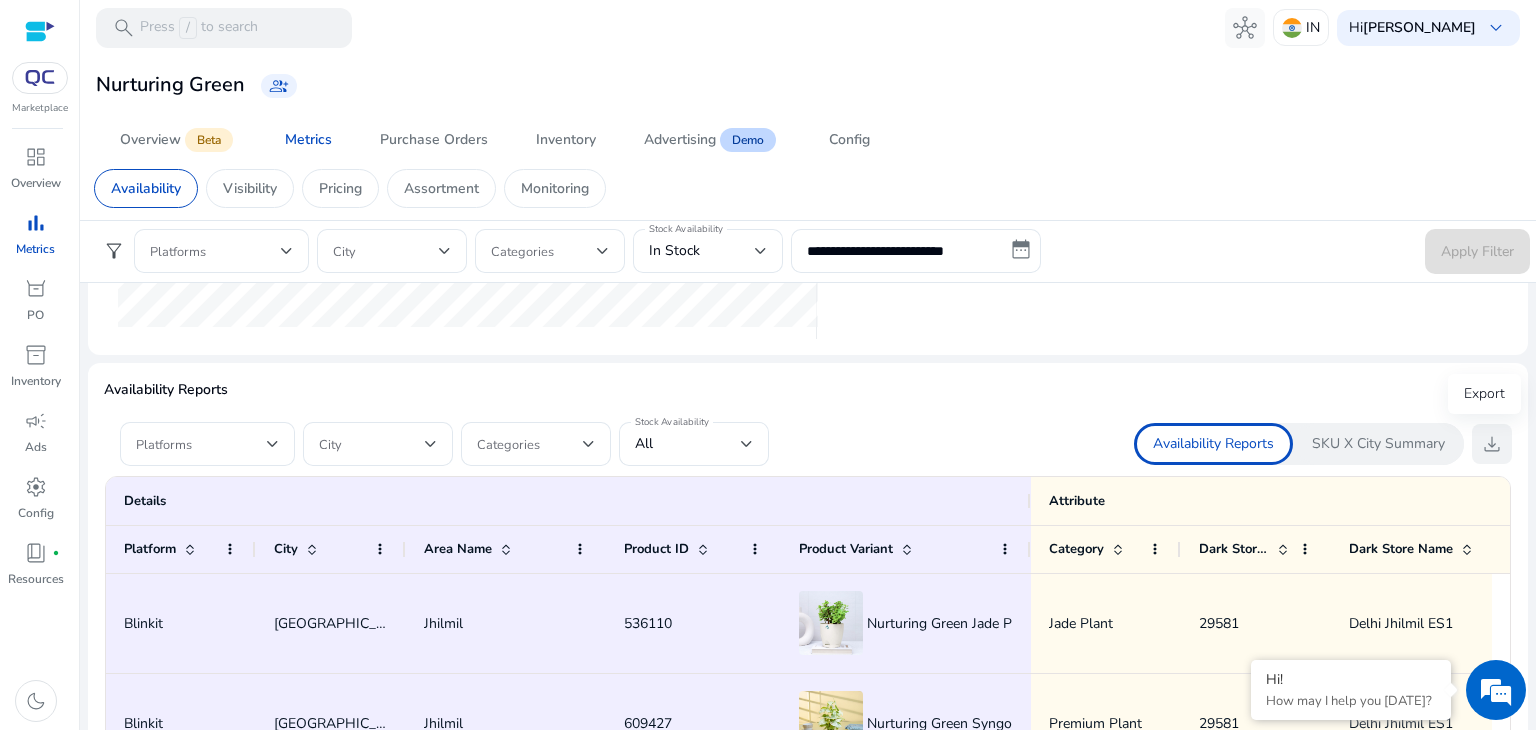 click on "download" 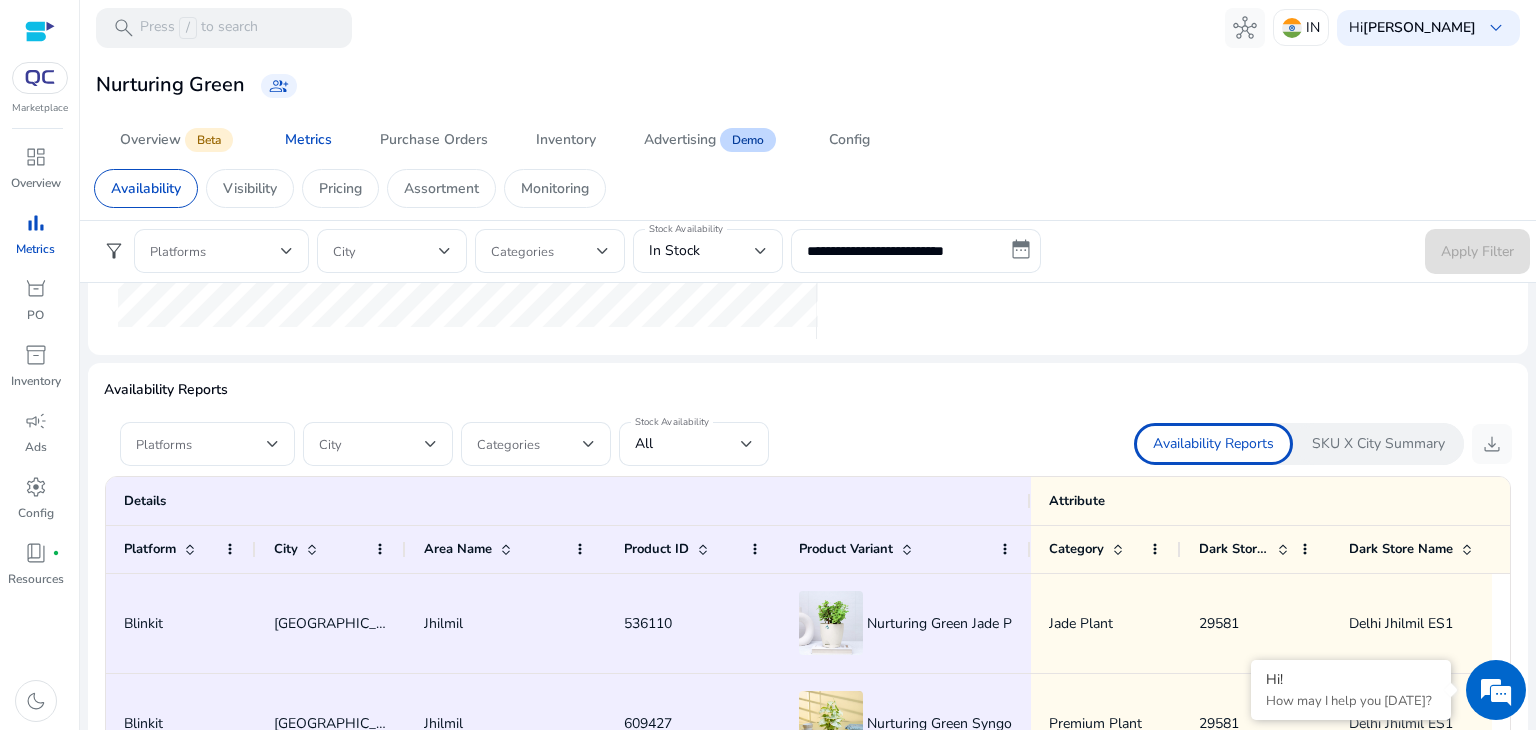 scroll, scrollTop: 0, scrollLeft: 0, axis: both 